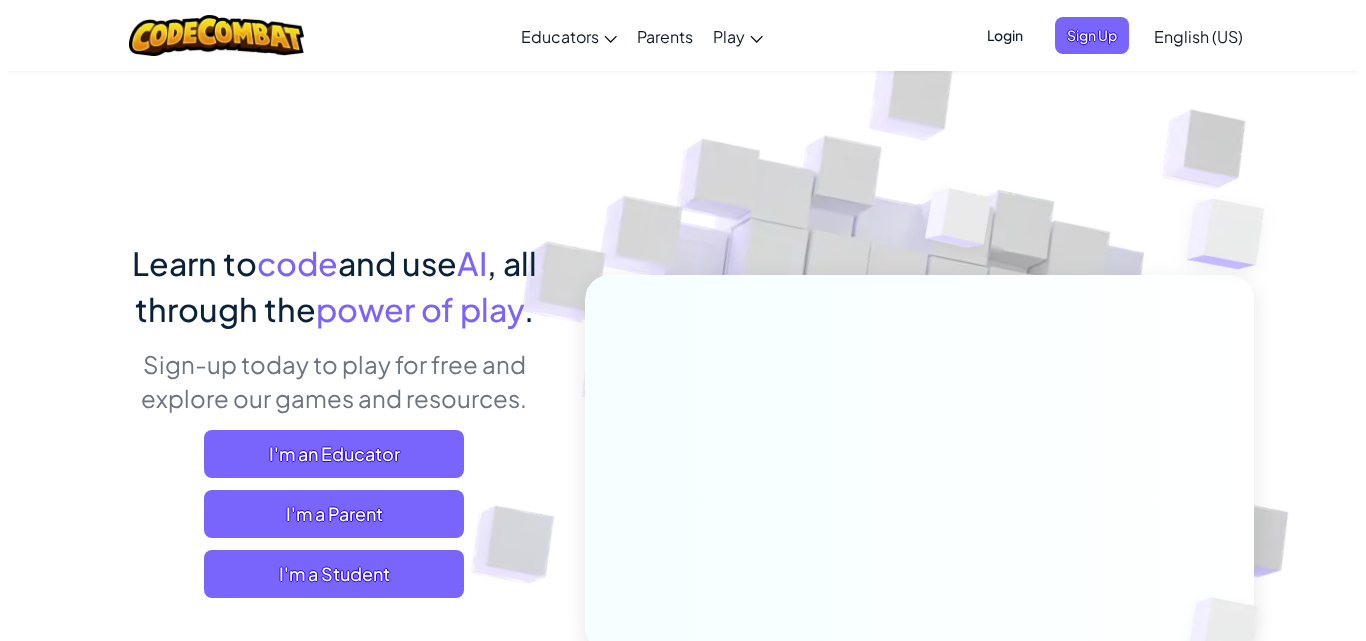scroll, scrollTop: 0, scrollLeft: 0, axis: both 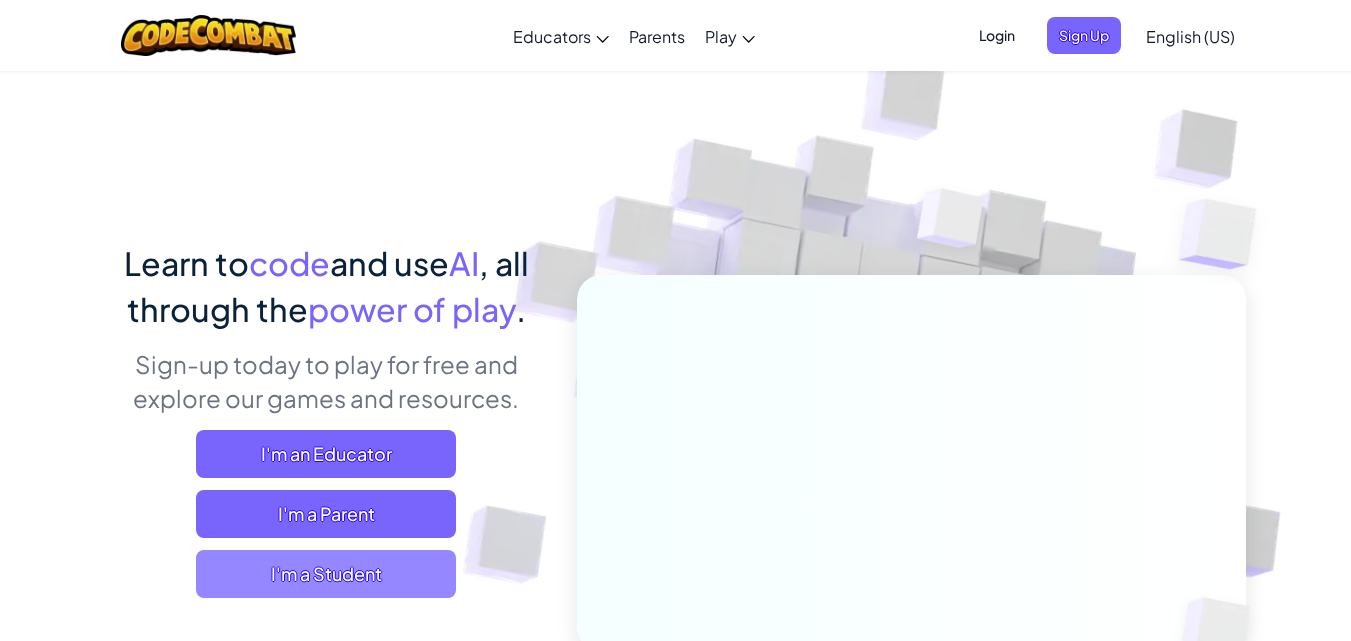 click on "I'm a Student" at bounding box center [326, 574] 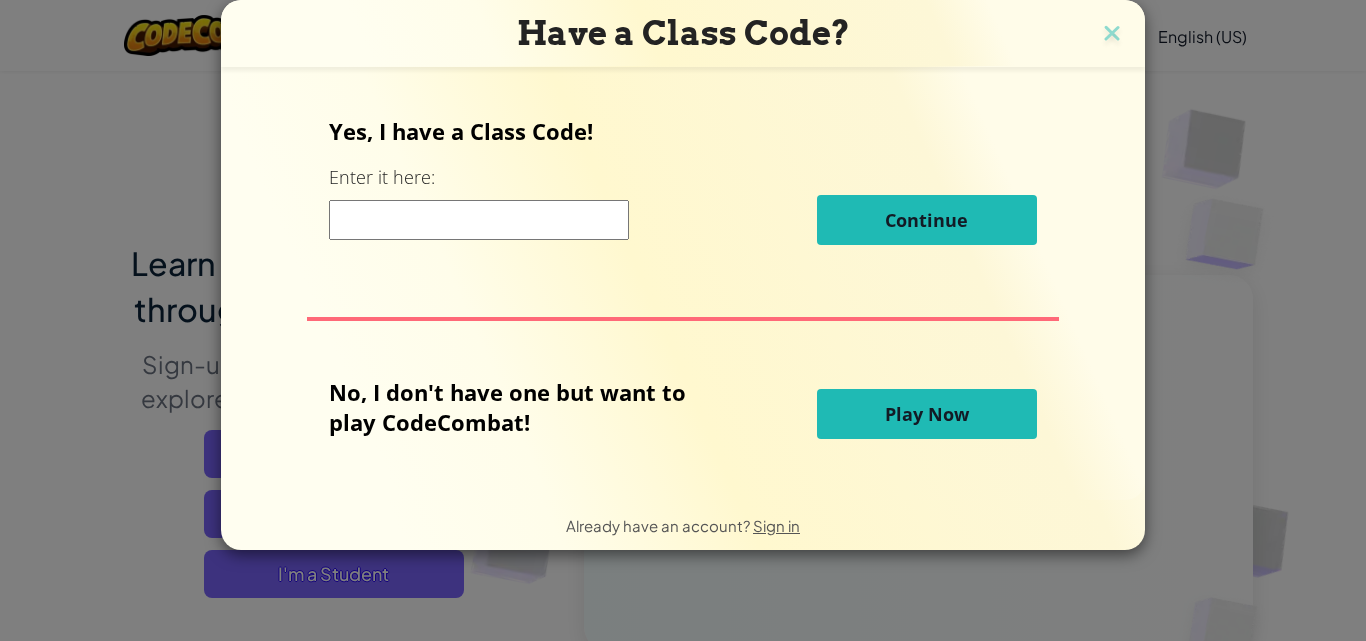 click at bounding box center [479, 220] 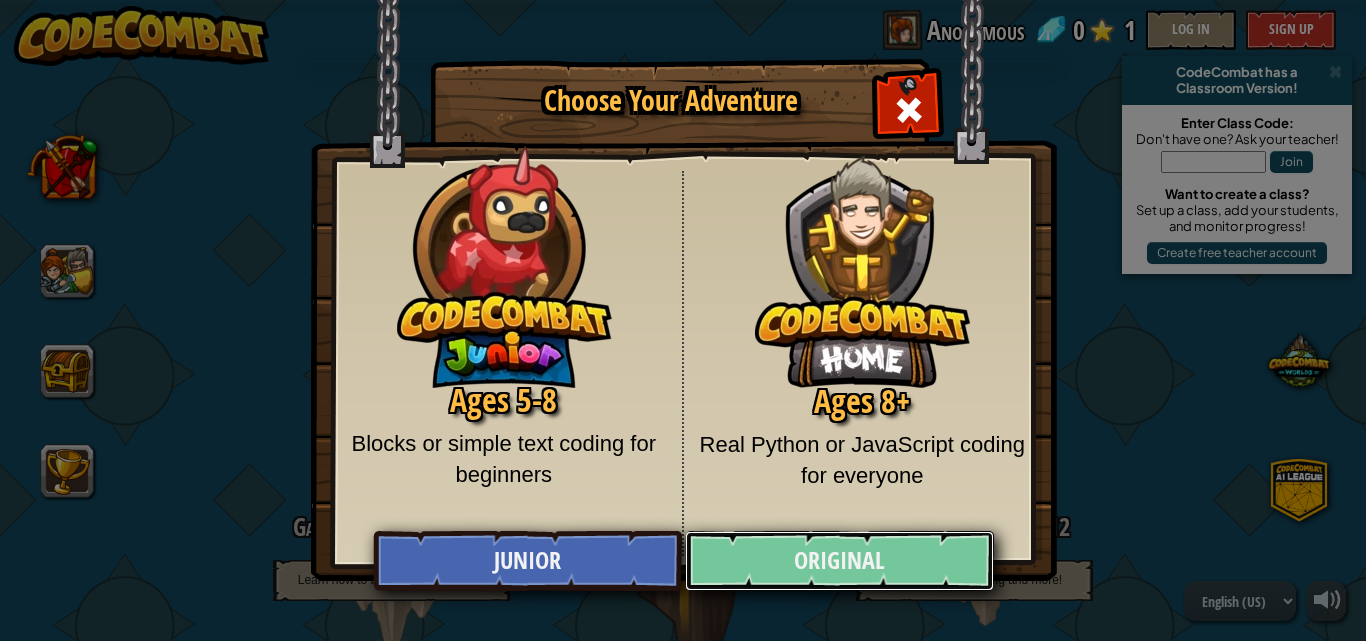 click on "Original" at bounding box center [839, 561] 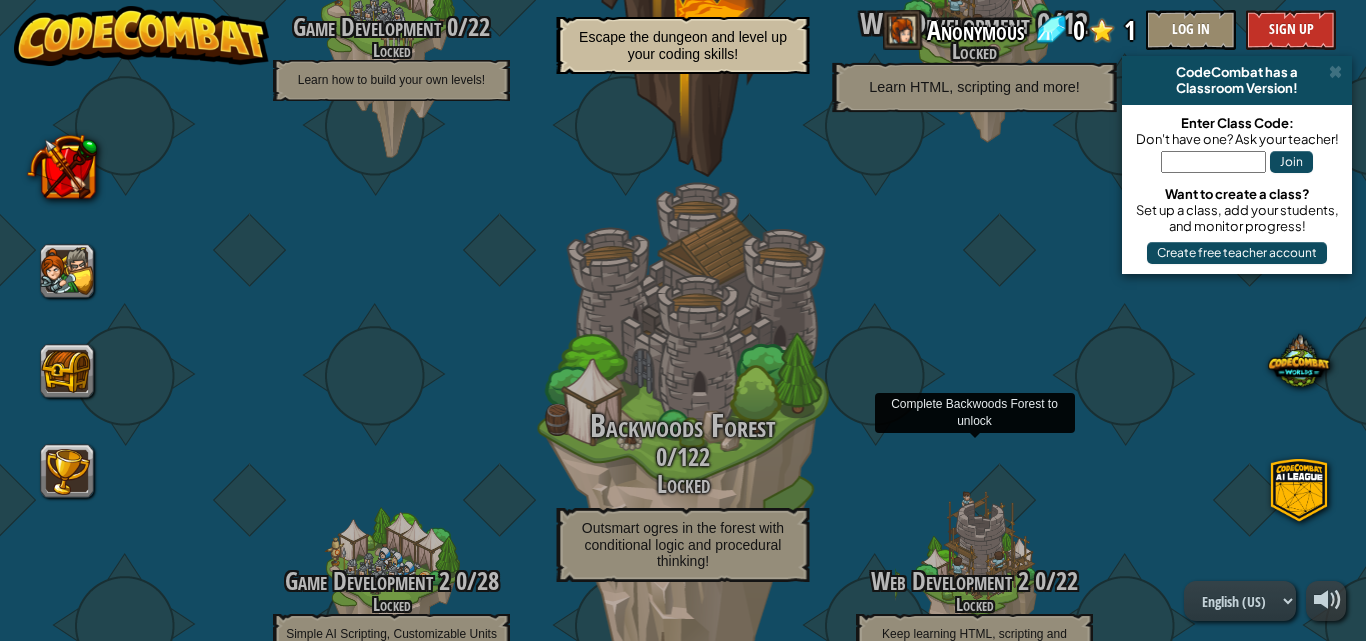 scroll, scrollTop: 0, scrollLeft: 0, axis: both 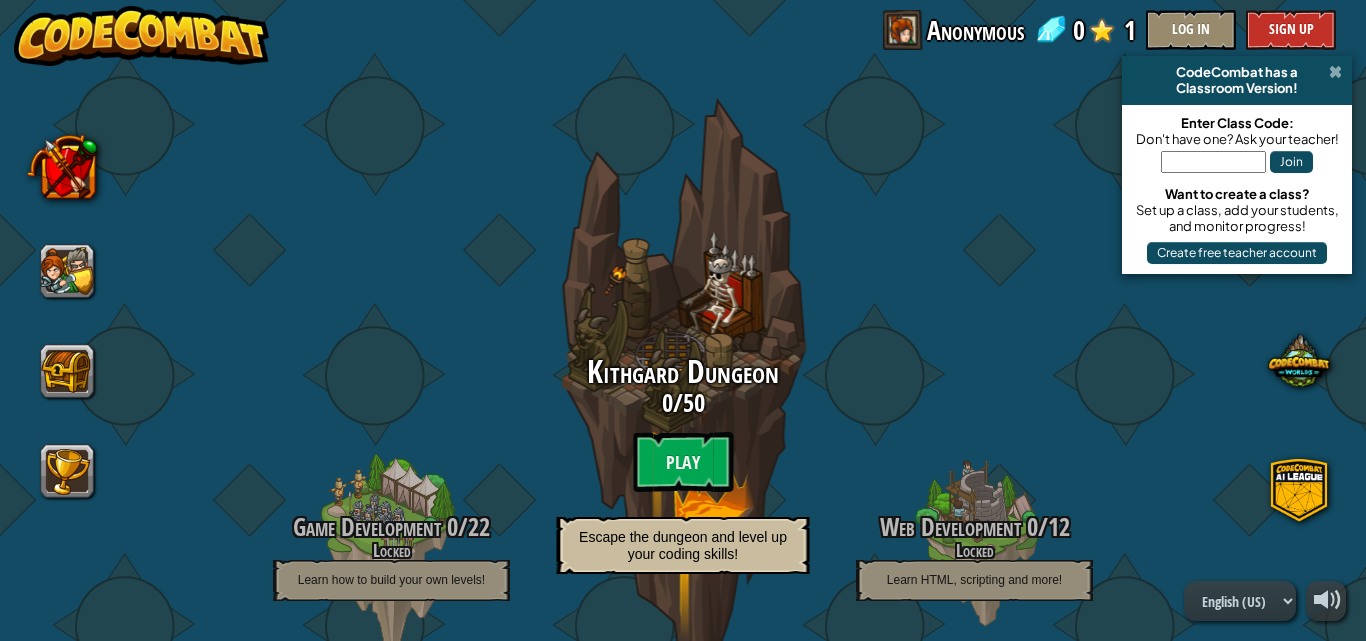 click at bounding box center [1335, 72] 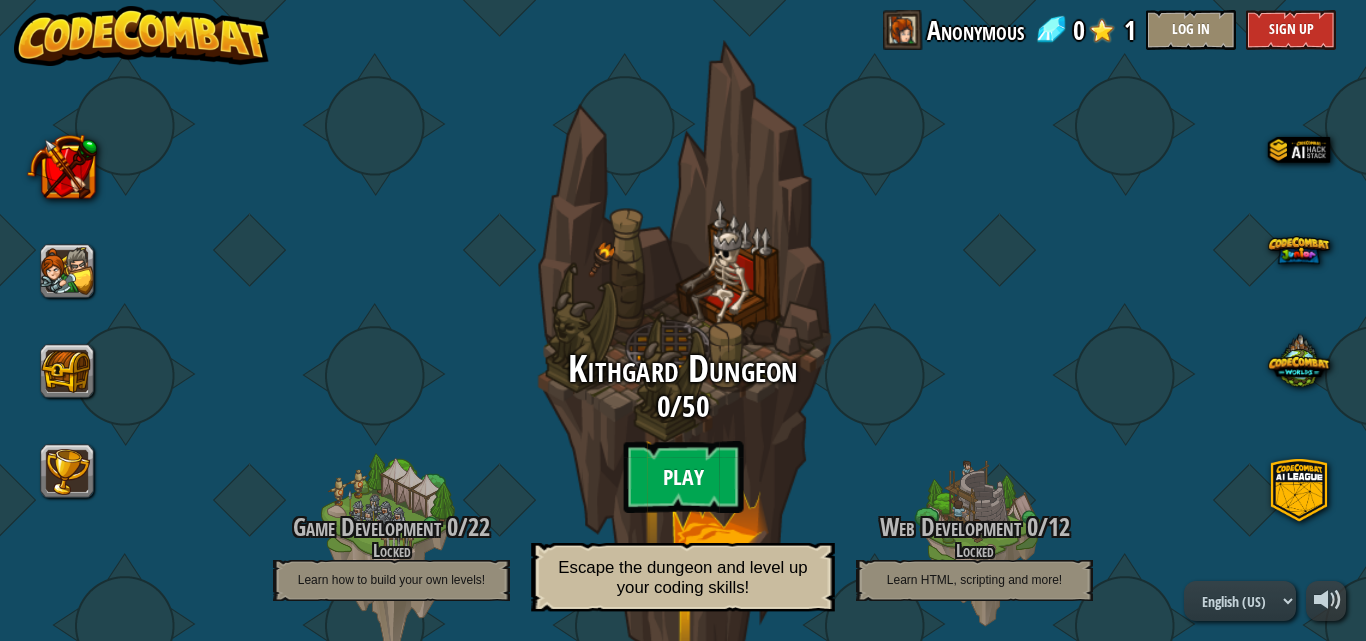 click on "Play" at bounding box center [683, 477] 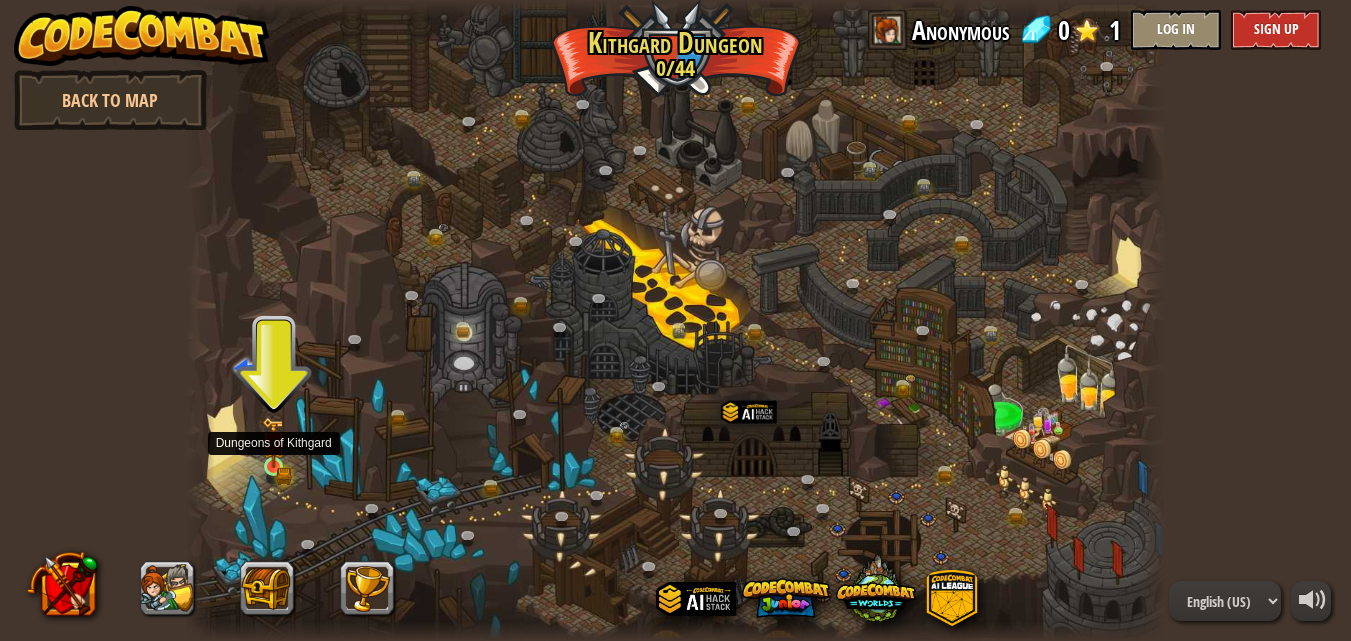 click at bounding box center (274, 444) 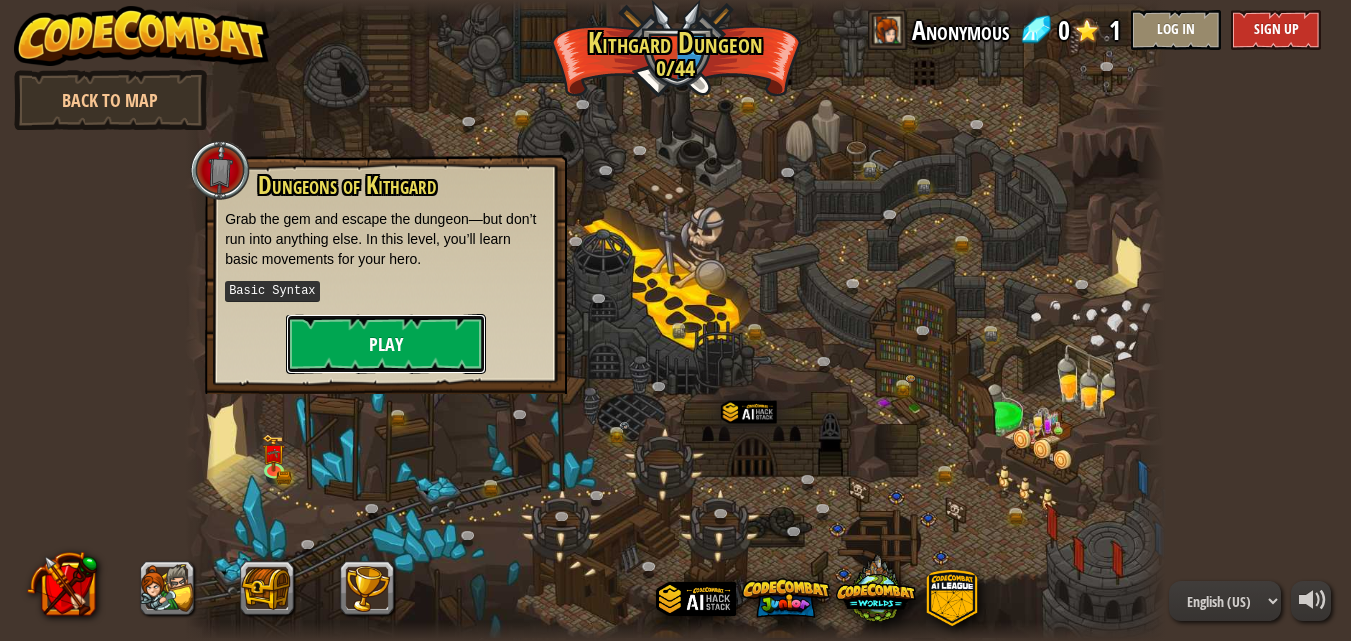 click on "Play" at bounding box center [386, 344] 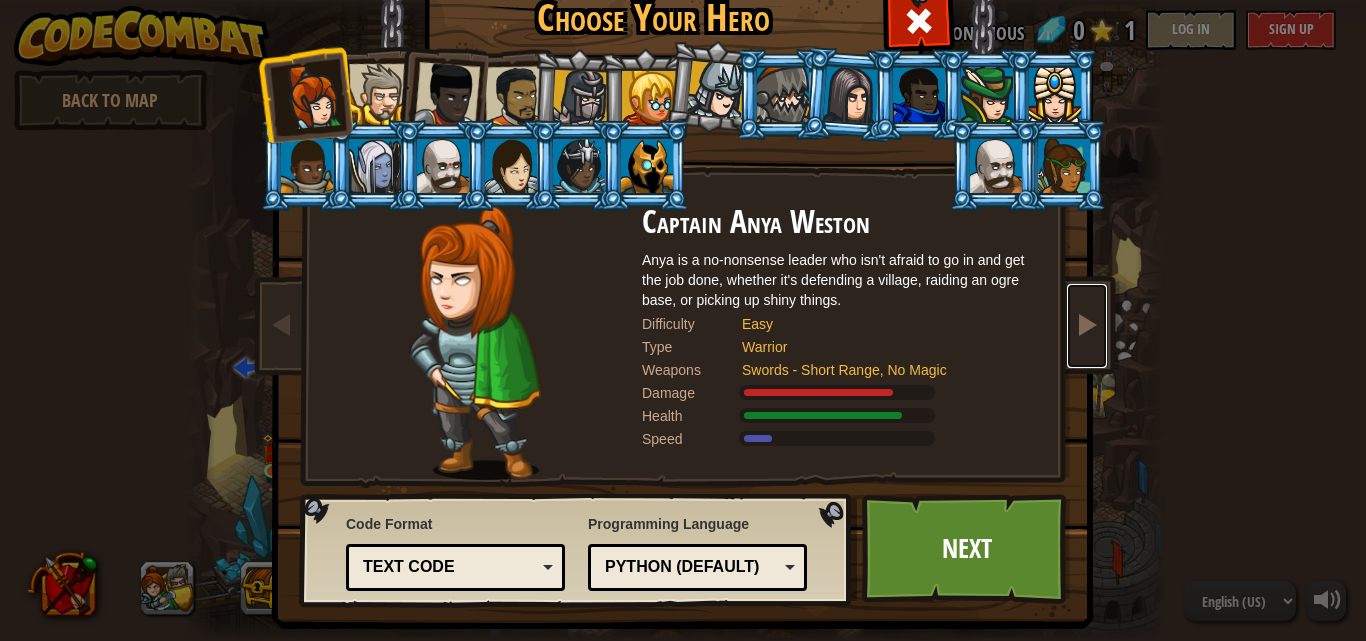 click at bounding box center (1087, 324) 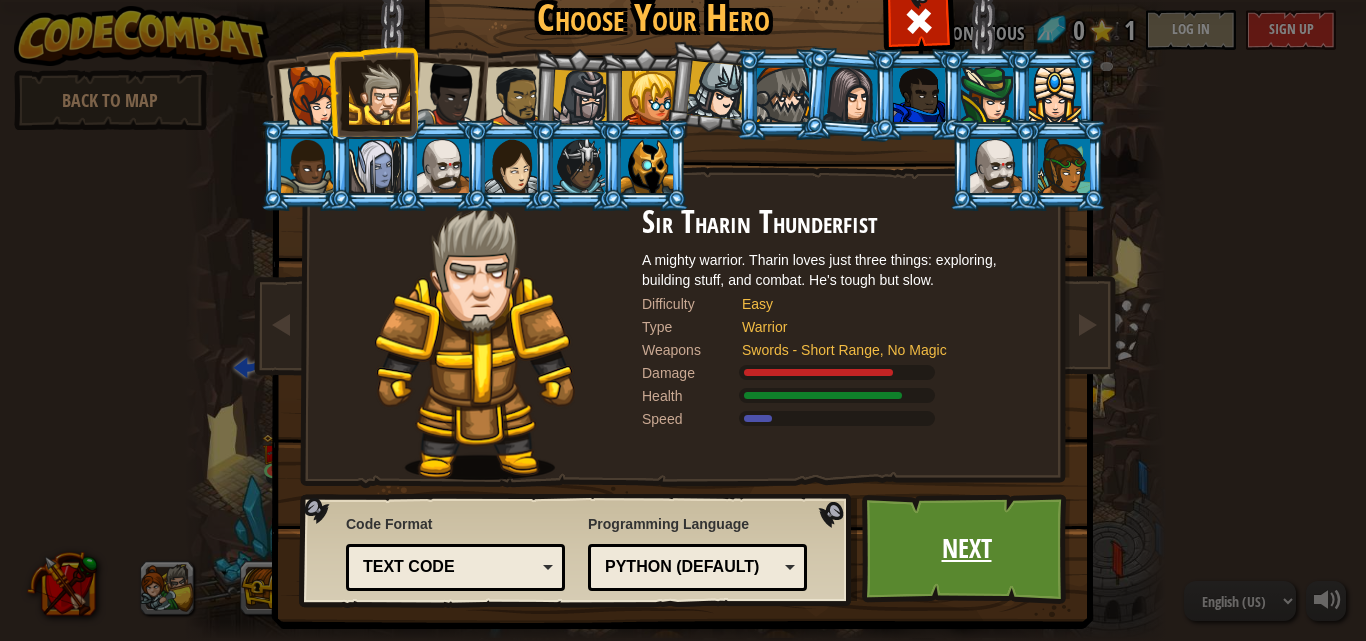 click on "Next" at bounding box center [966, 549] 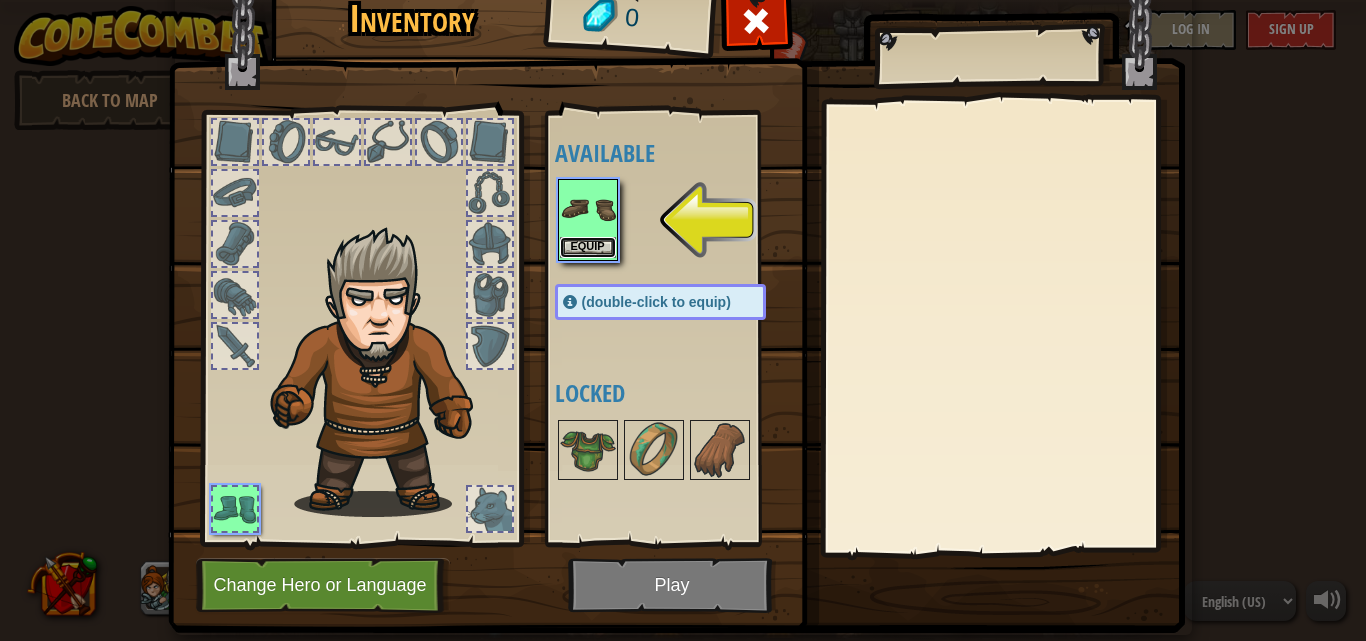 click on "Equip" at bounding box center (588, 247) 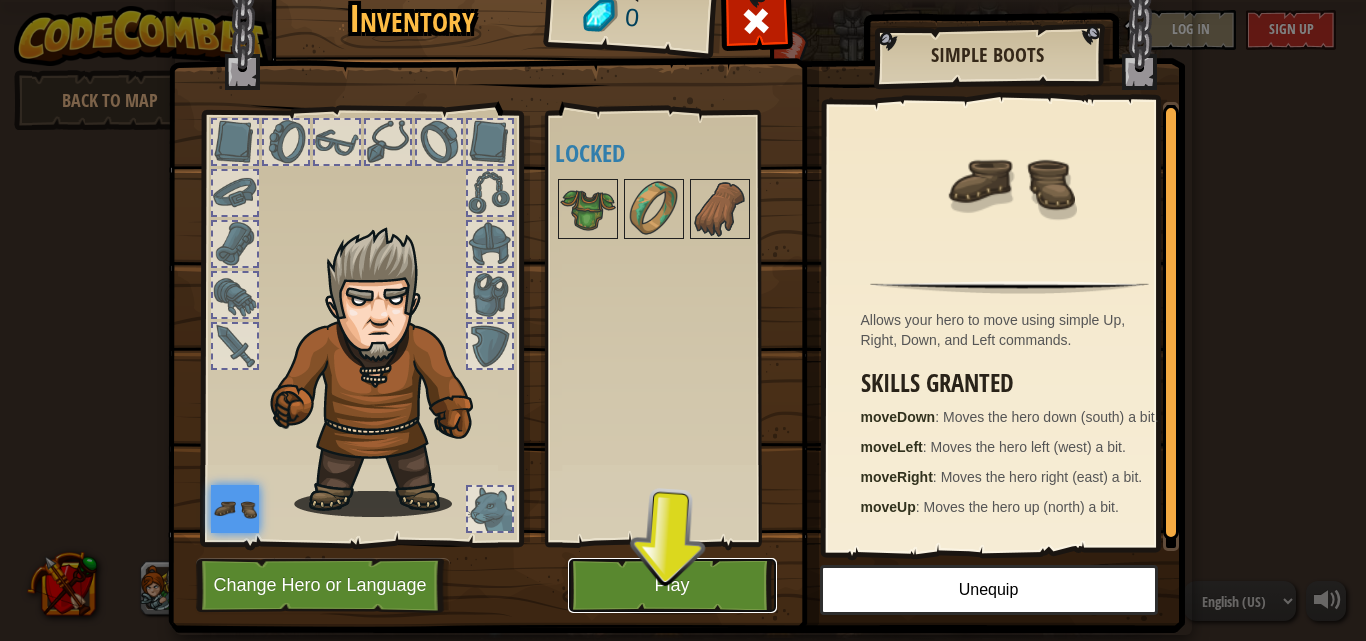 click on "Play" at bounding box center [672, 585] 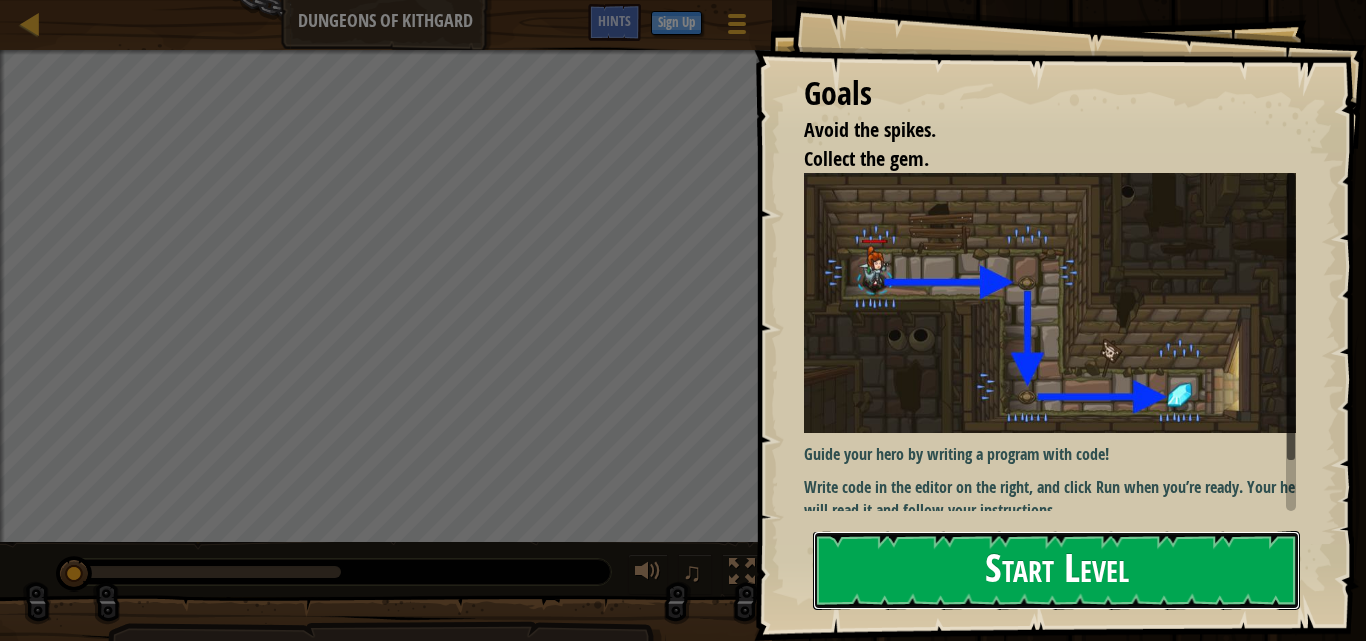 click on "Start Level" at bounding box center (1056, 570) 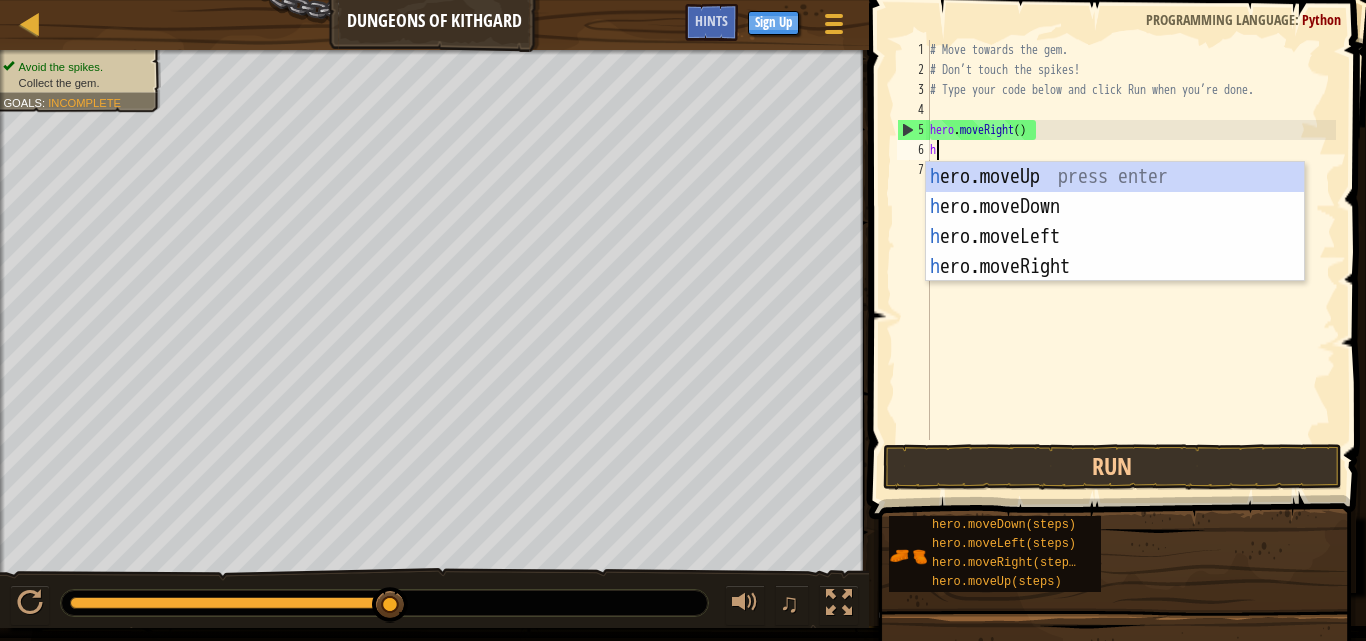 scroll, scrollTop: 9, scrollLeft: 0, axis: vertical 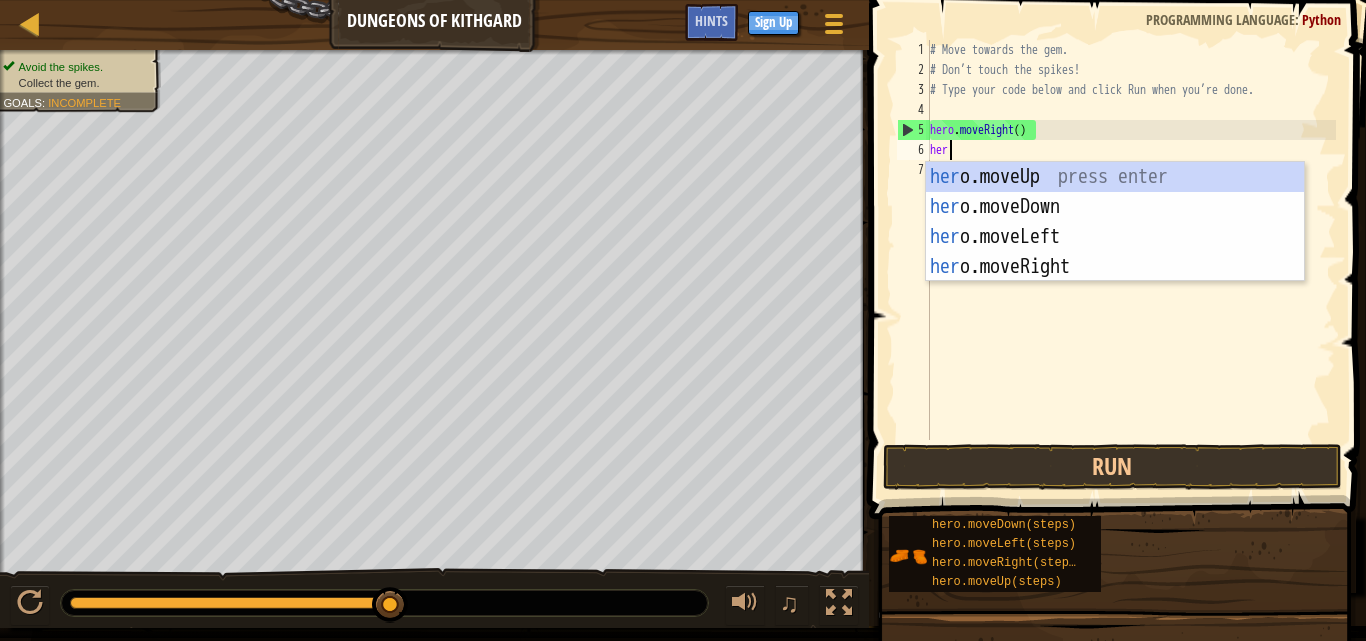 type on "hero" 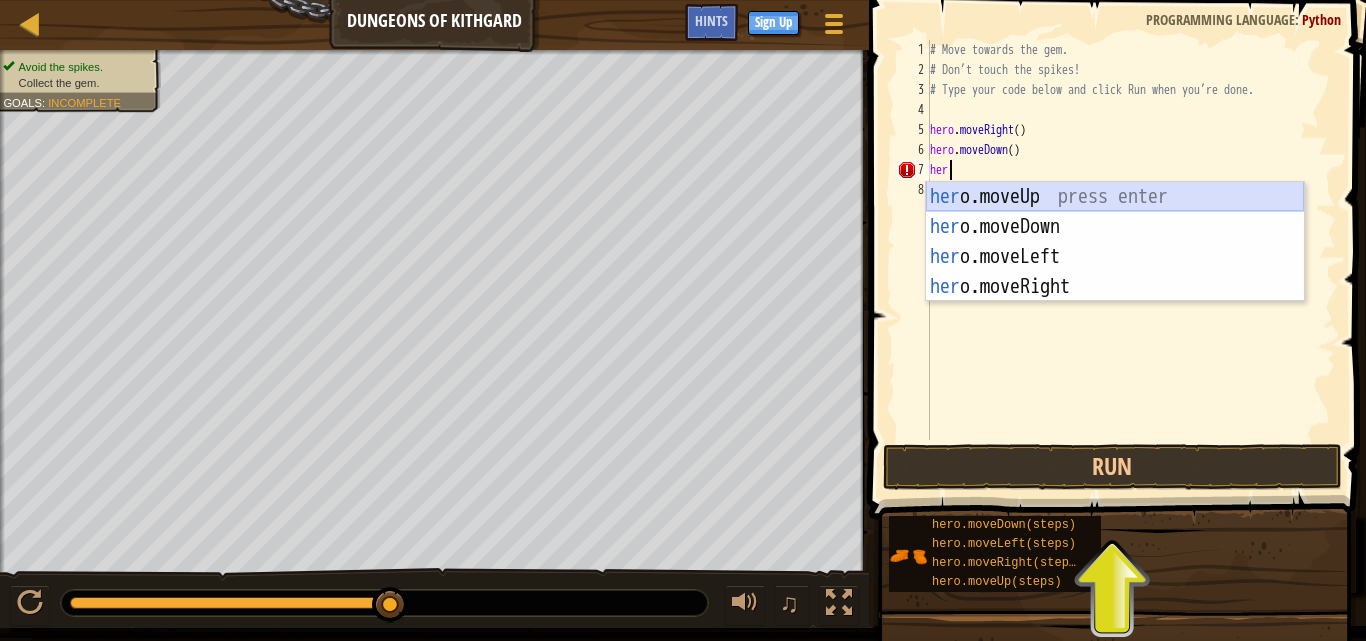 scroll, scrollTop: 9, scrollLeft: 0, axis: vertical 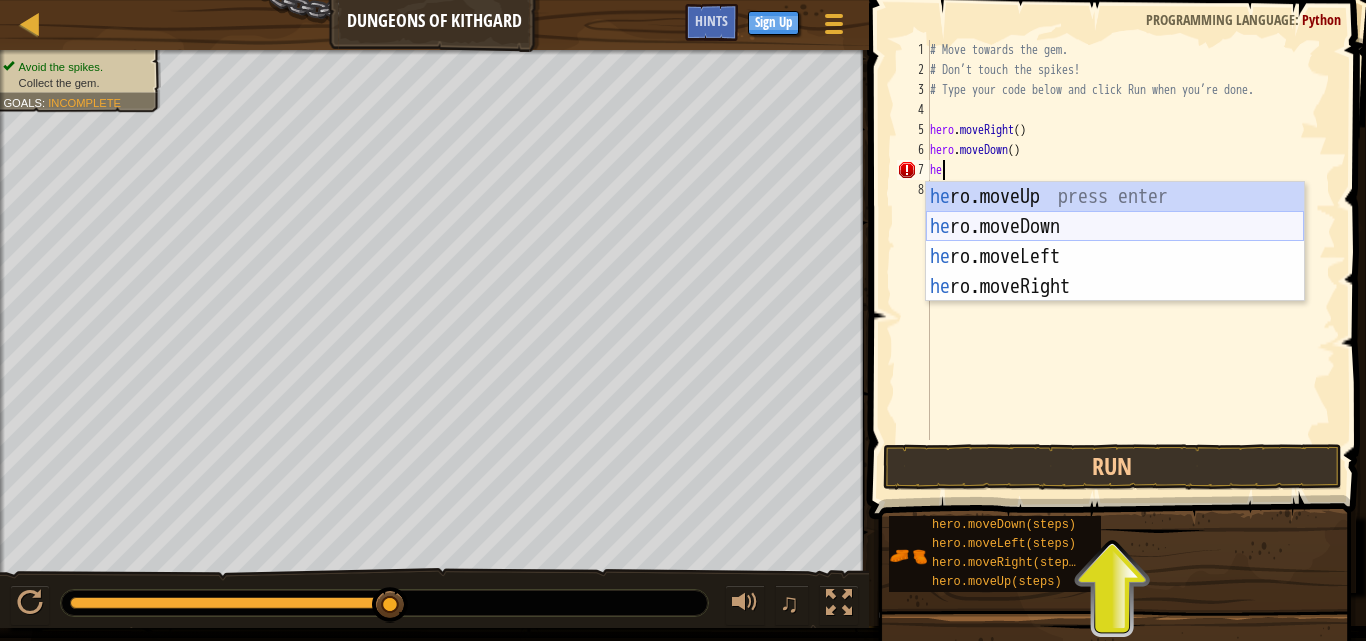 type on "h" 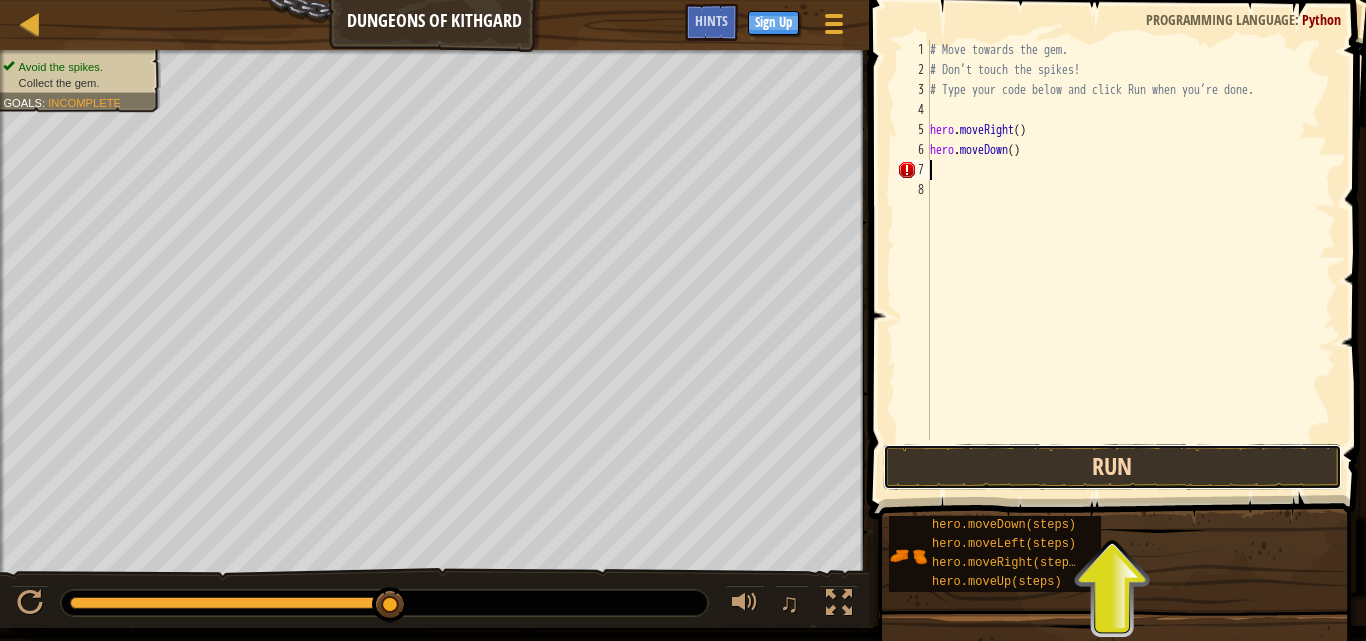 click on "Run" at bounding box center [1112, 467] 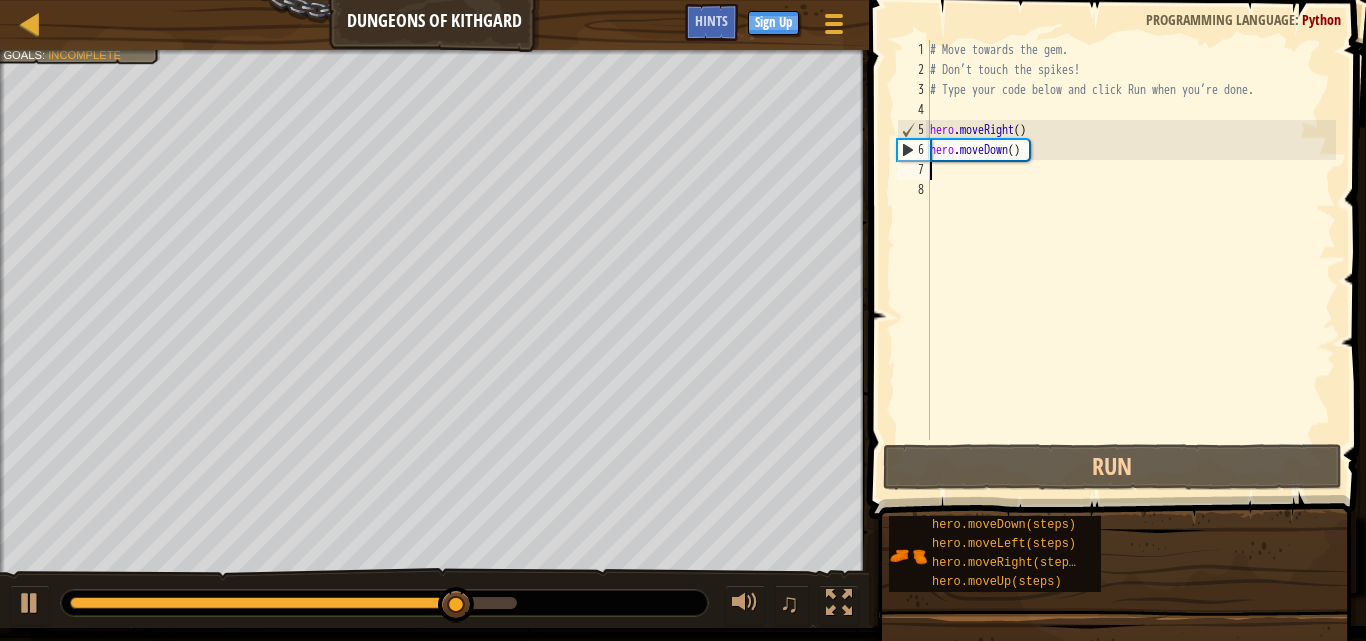 click on "# Move towards the gem. # Don’t touch the spikes! # Type your code below and click Run when you’re done. hero . moveRight ( ) hero . moveDown ( )" at bounding box center (1131, 260) 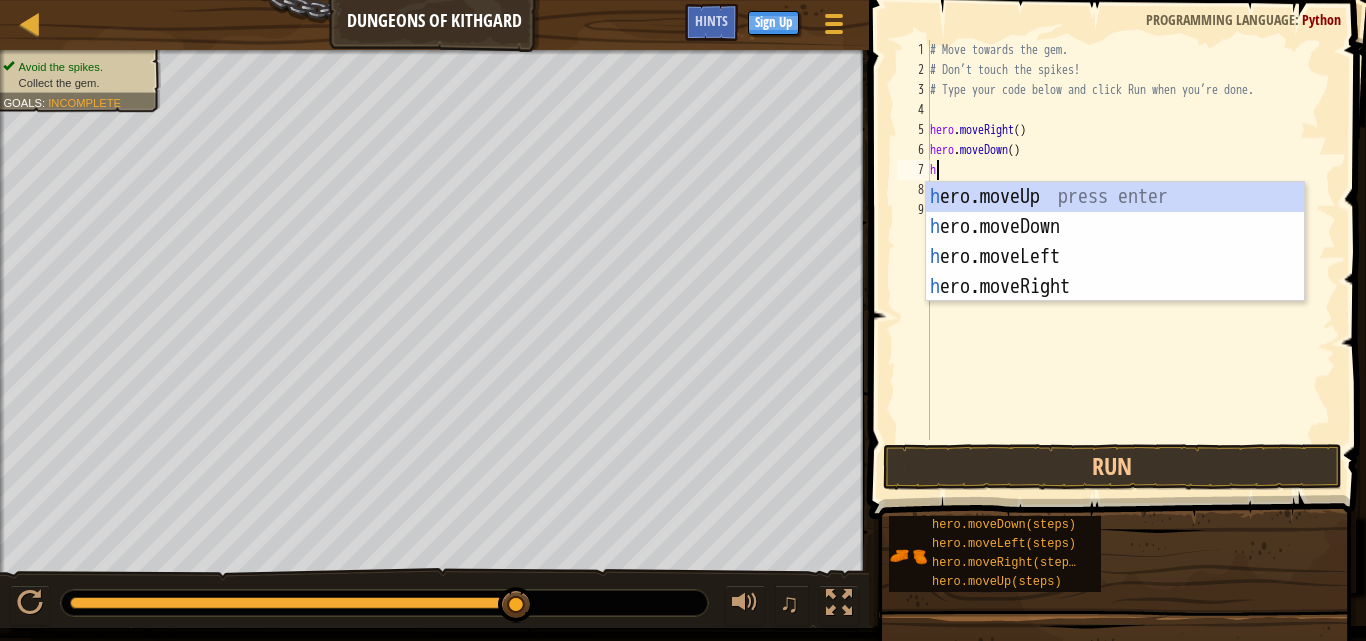 type on "her" 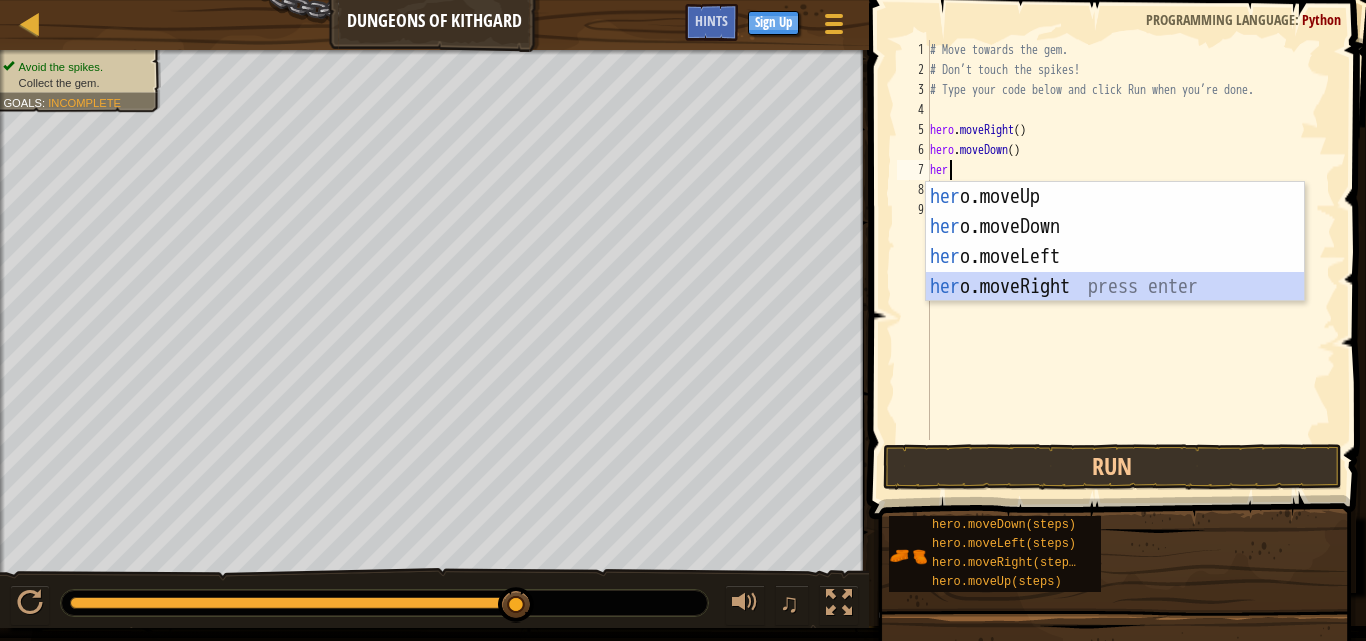 type 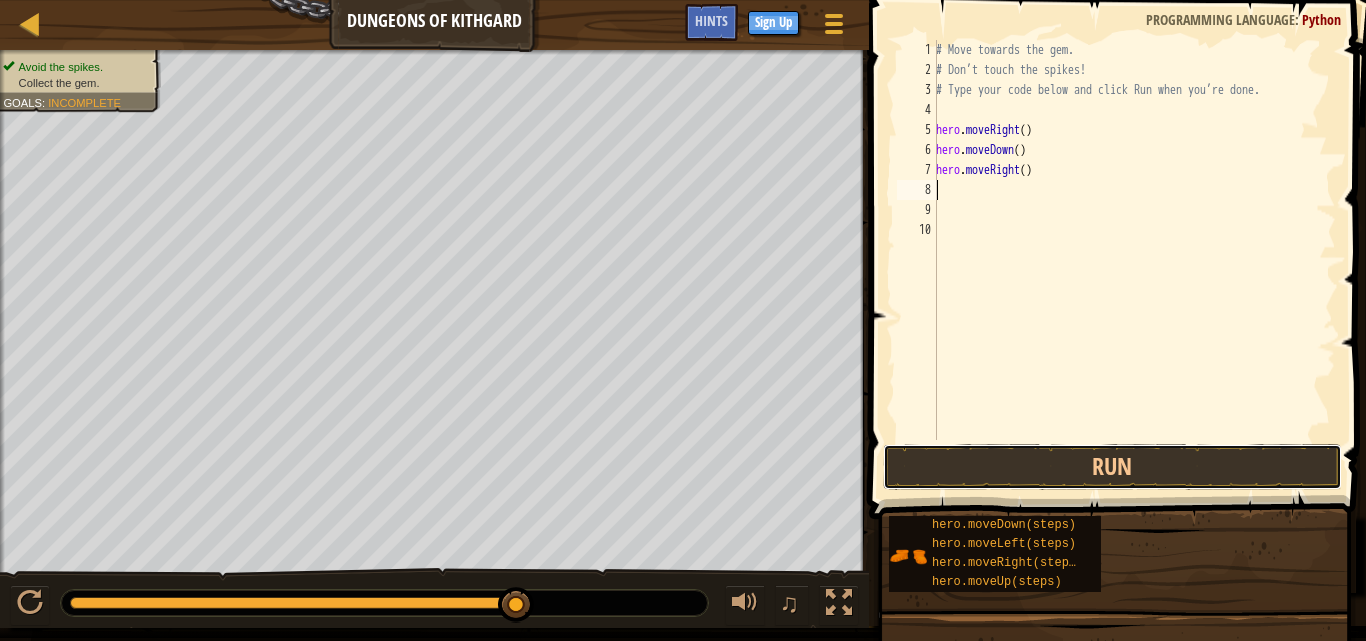 click on "Run" at bounding box center [1112, 467] 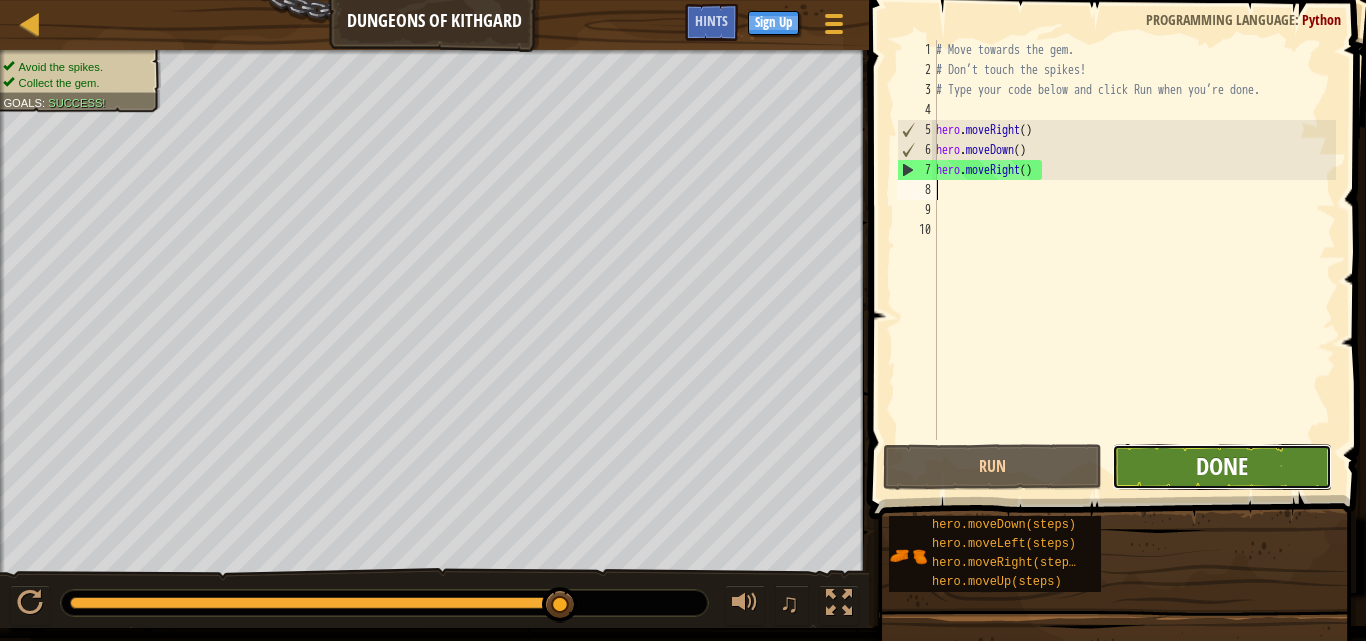 click on "Done" at bounding box center (1222, 466) 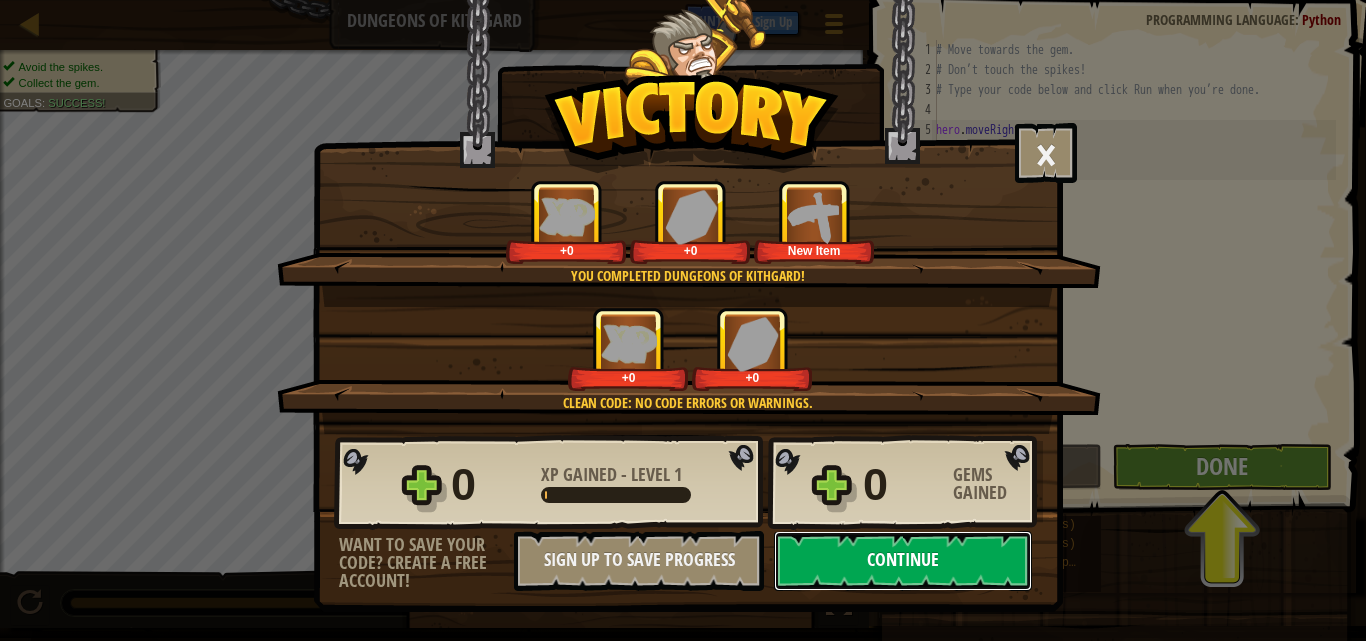 click on "Continue" at bounding box center (903, 561) 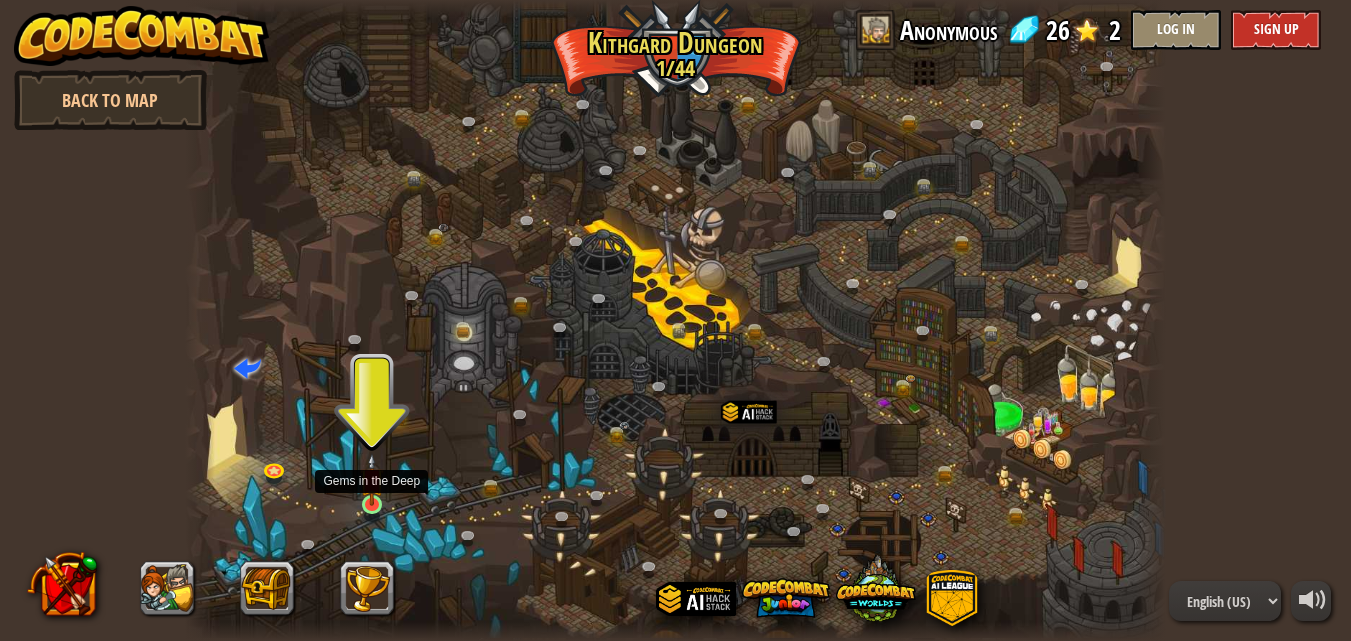 click at bounding box center [371, 479] 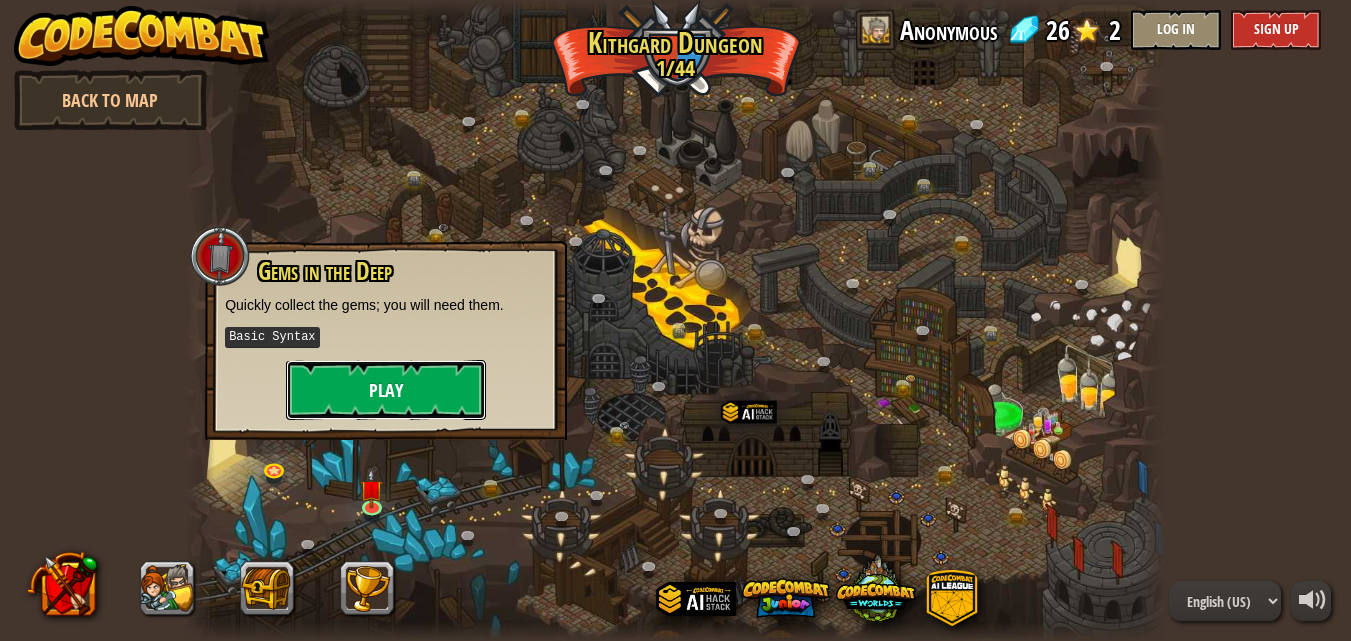 click on "Play" at bounding box center [386, 390] 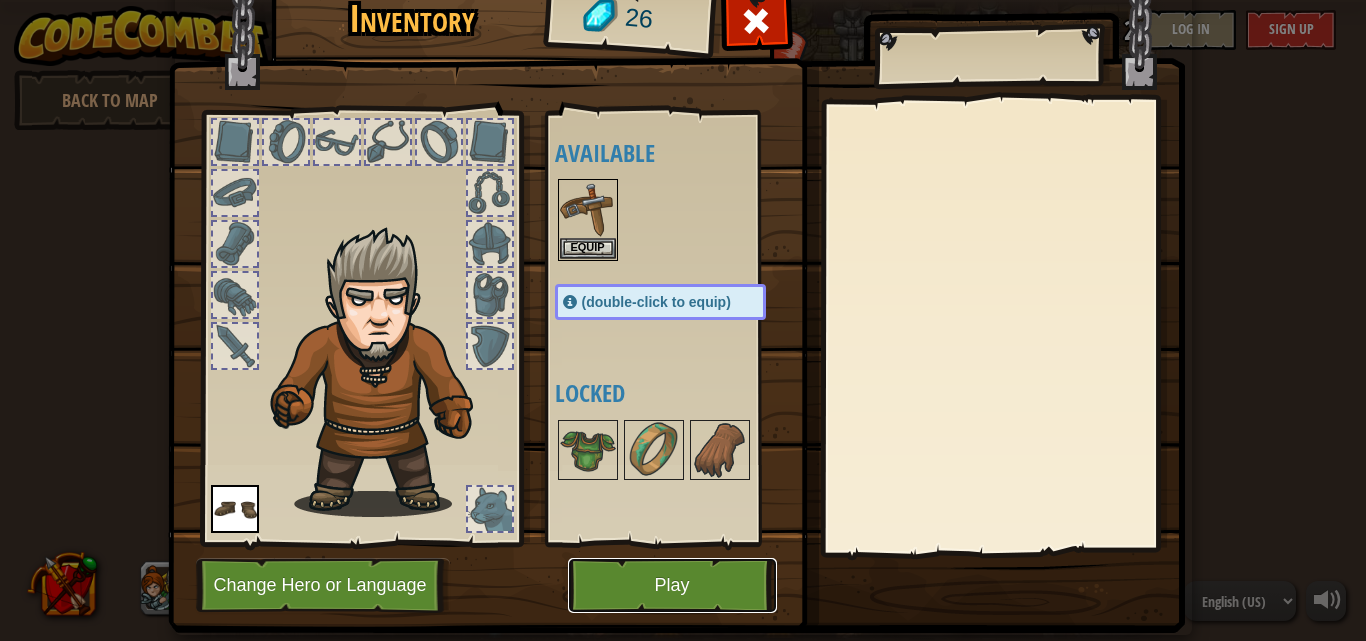 click on "Play" at bounding box center [672, 585] 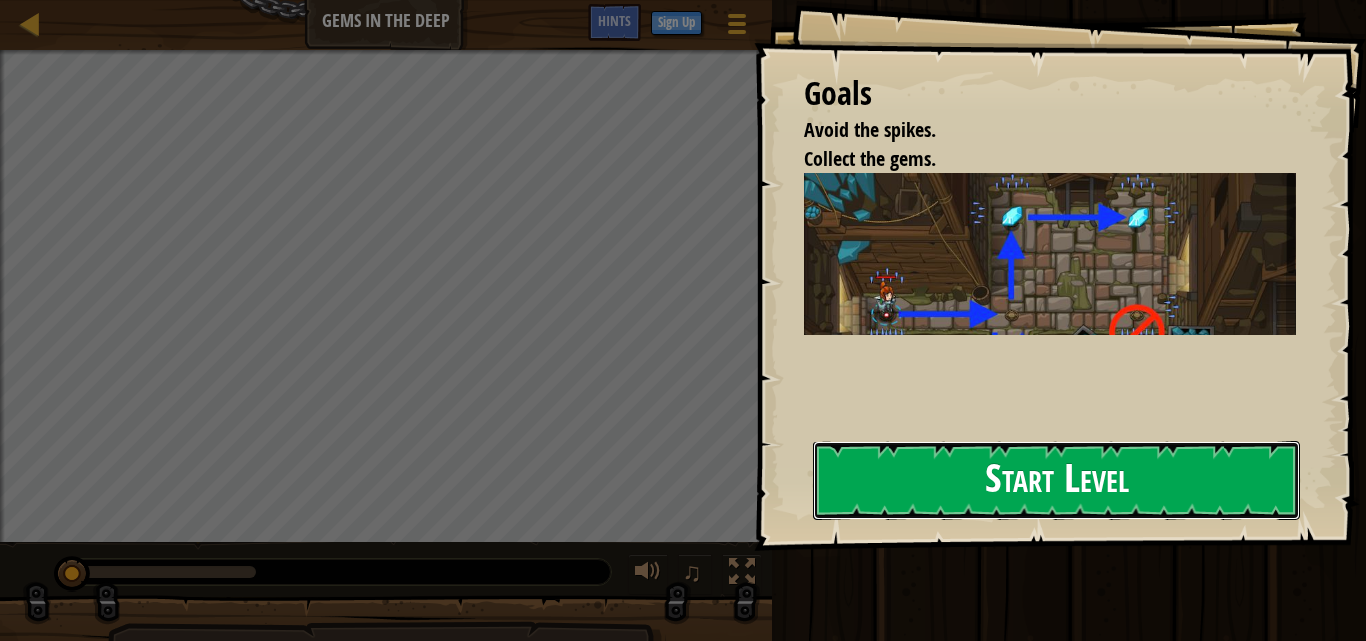 click on "Start Level" at bounding box center [1056, 480] 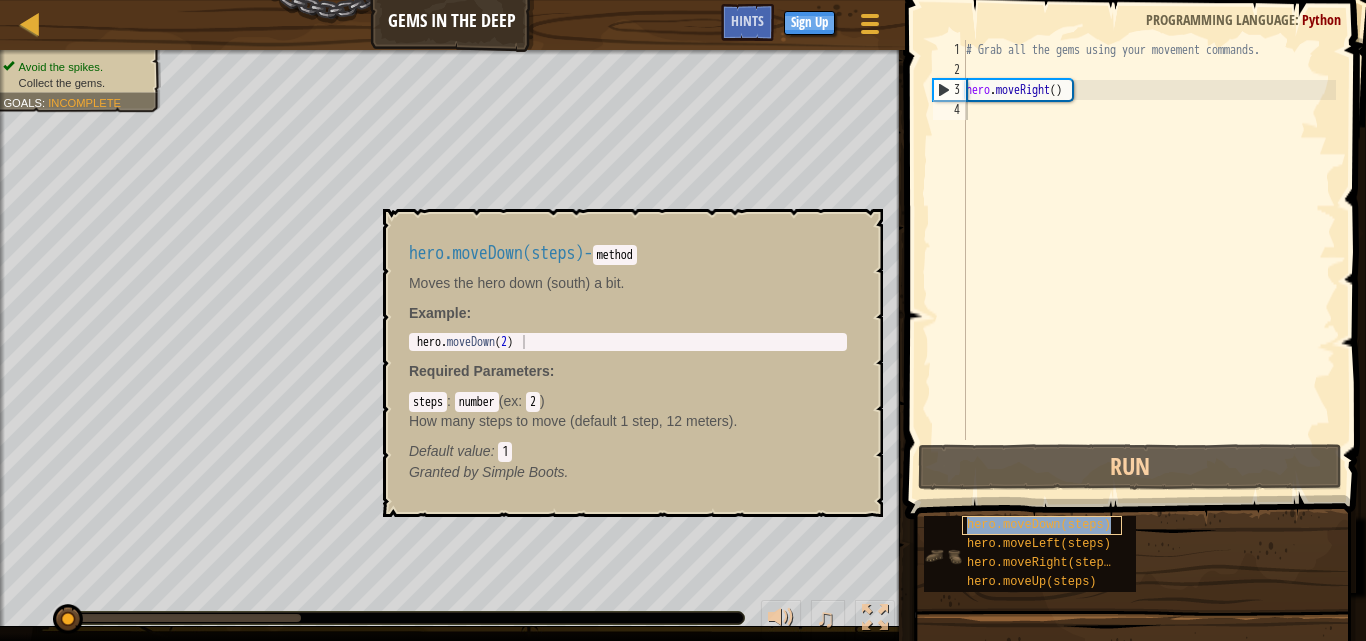 click on "hero.moveDown(steps)" at bounding box center (1039, 525) 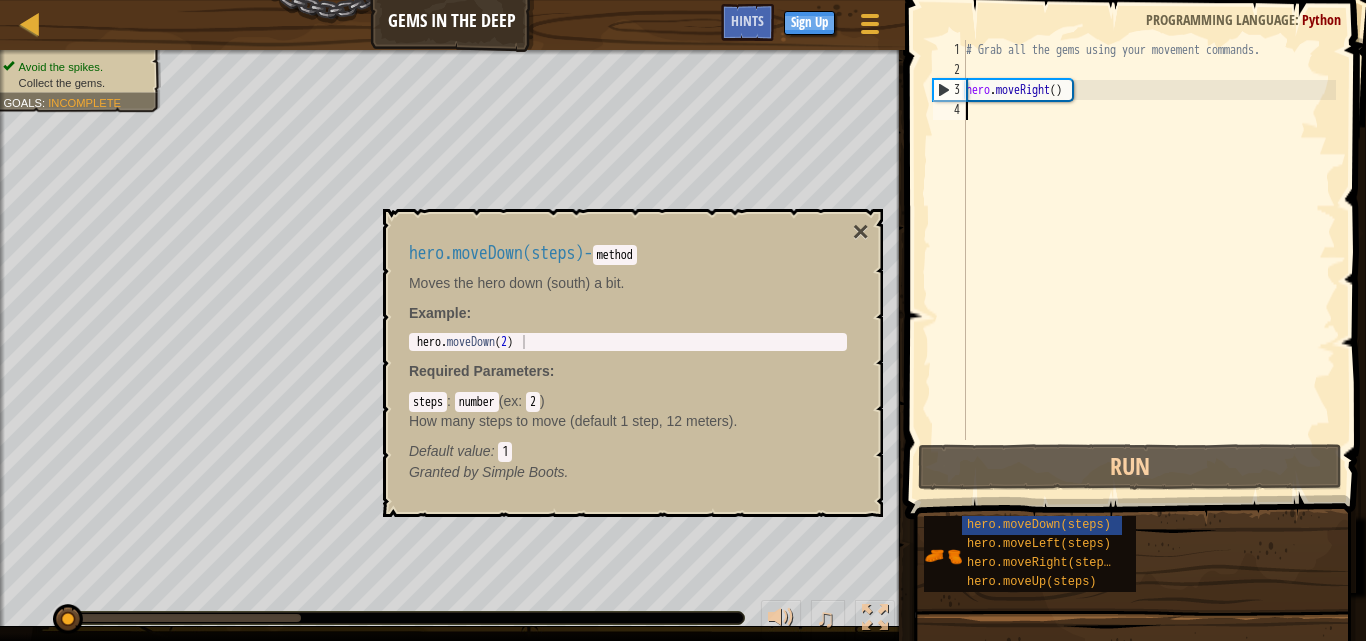 click on "# Grab all the gems using your movement commands. hero . moveRight ( )" at bounding box center [1149, 260] 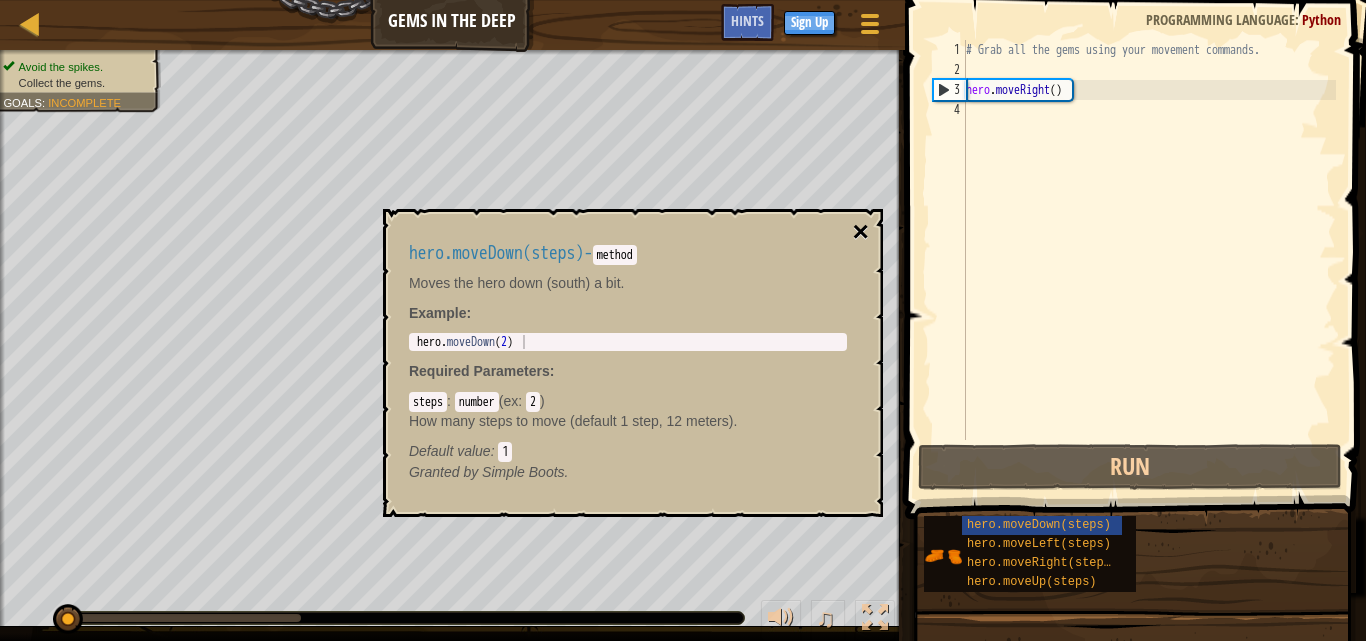 click on "×" at bounding box center [861, 232] 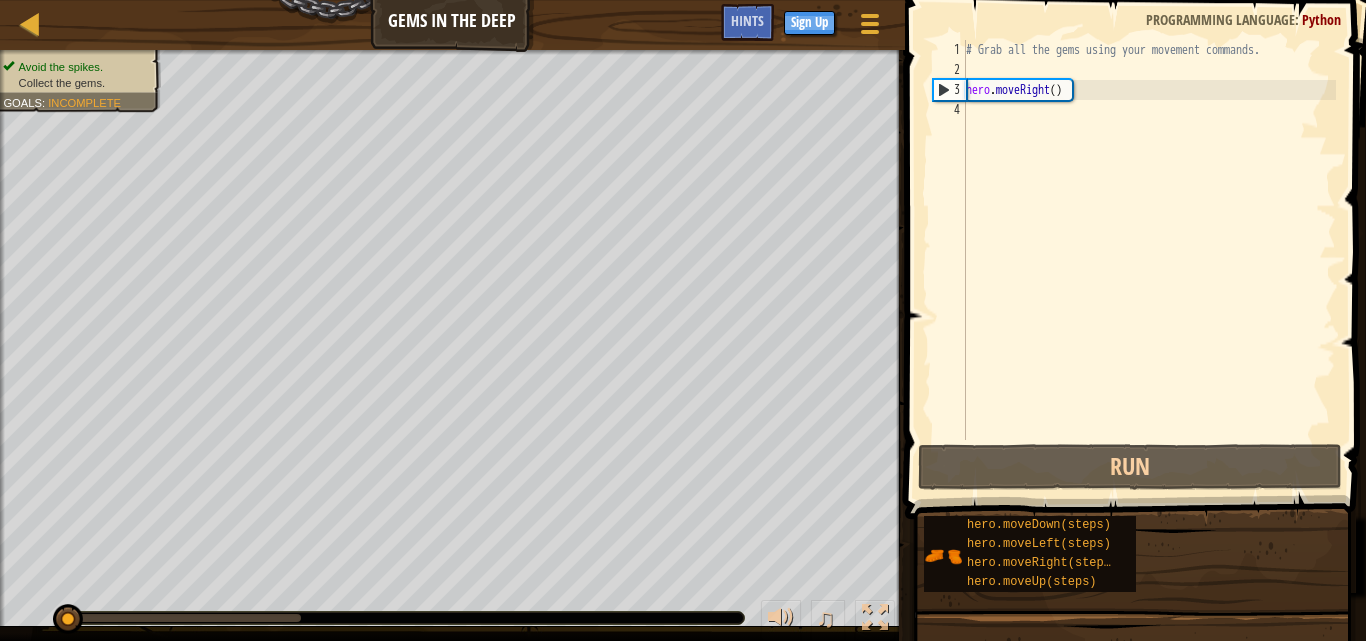 click on "3" at bounding box center (950, 90) 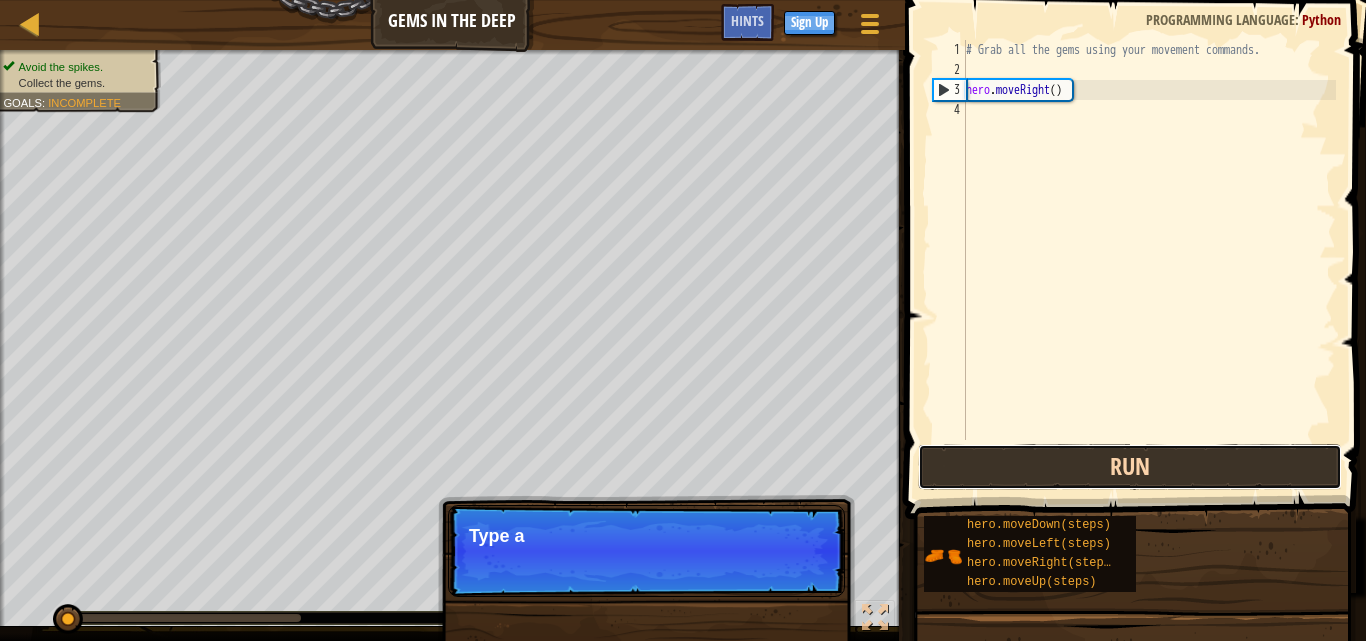 click on "Run" at bounding box center [1130, 467] 